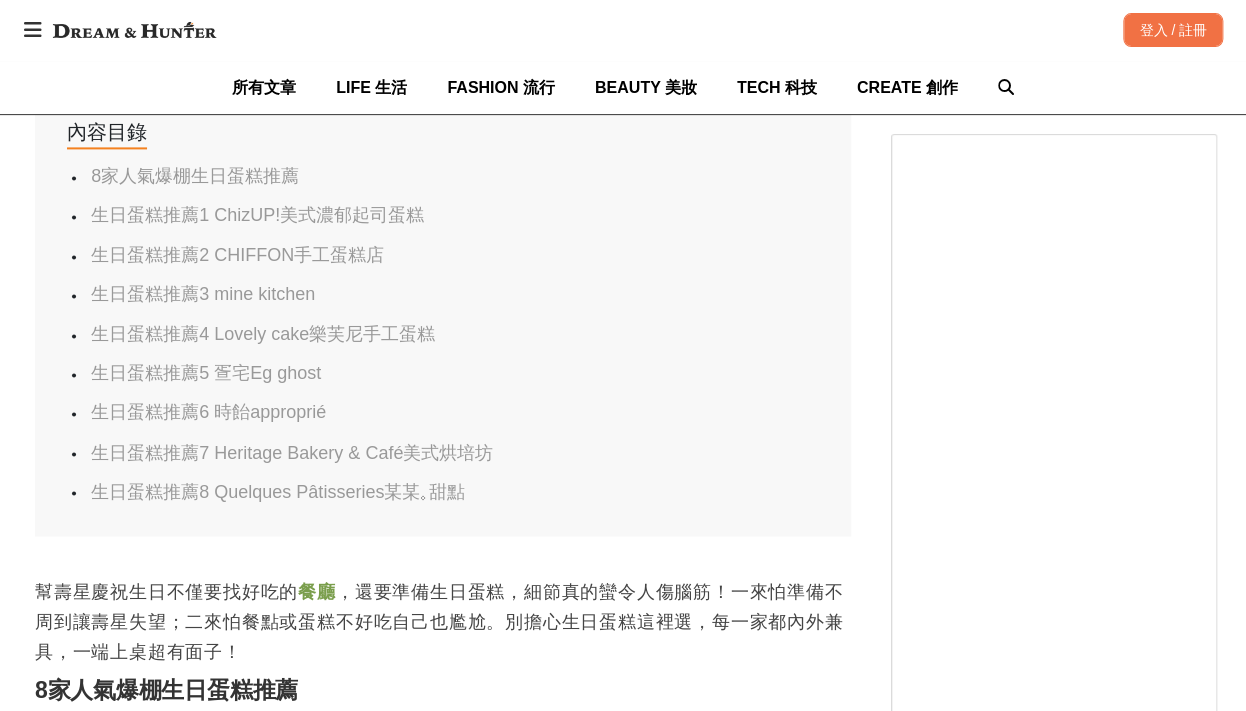 scroll, scrollTop: 1104, scrollLeft: 0, axis: vertical 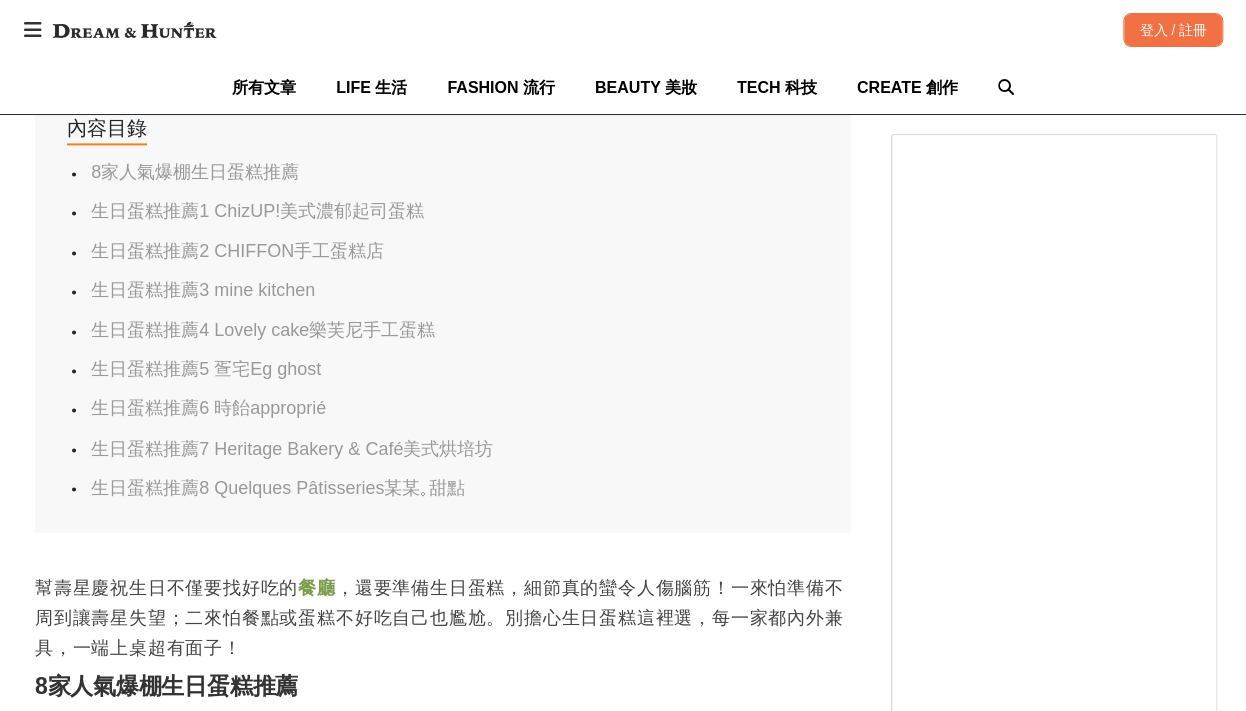 click on "8家人氣爆棚生日蛋糕推薦" at bounding box center (195, 172) 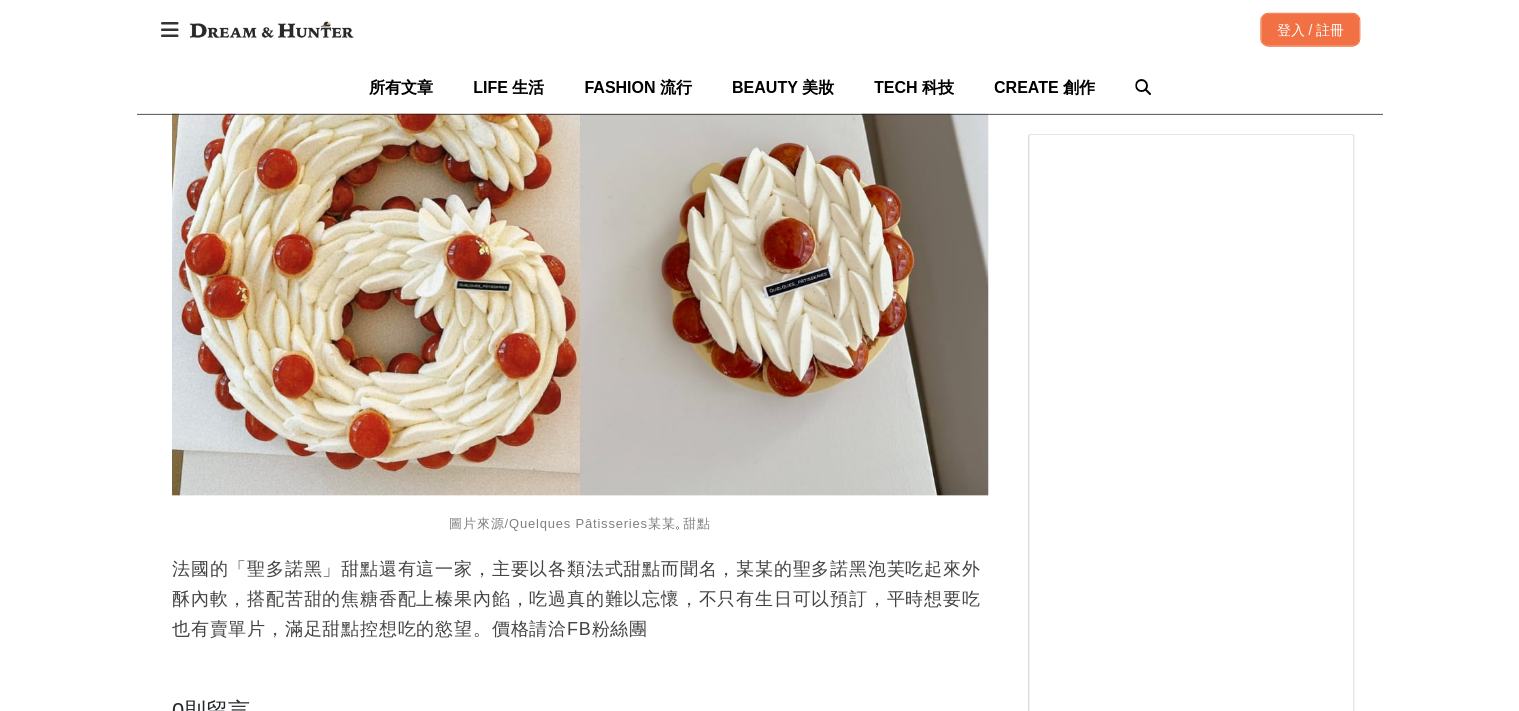 scroll, scrollTop: 6649, scrollLeft: 0, axis: vertical 